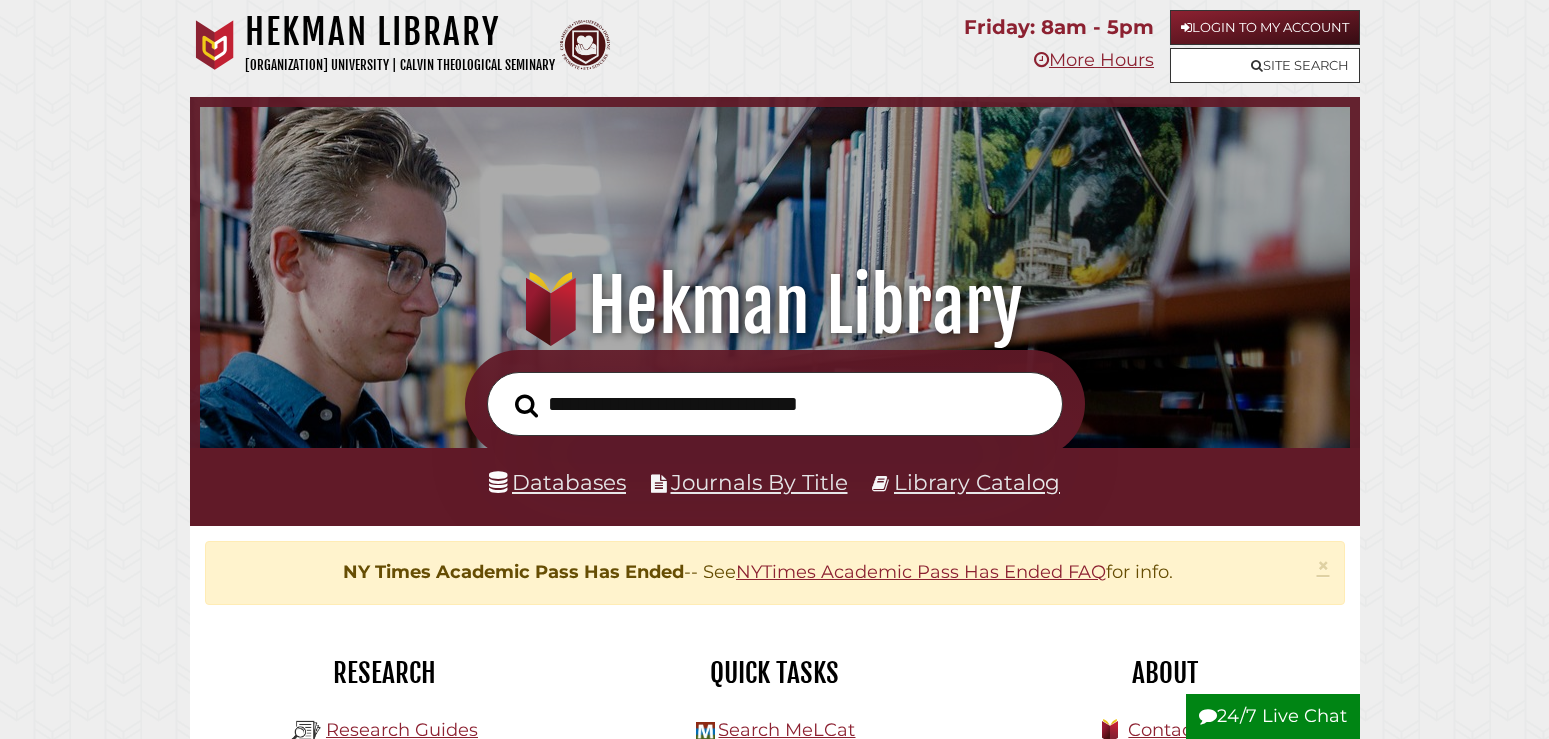 scroll, scrollTop: 0, scrollLeft: 0, axis: both 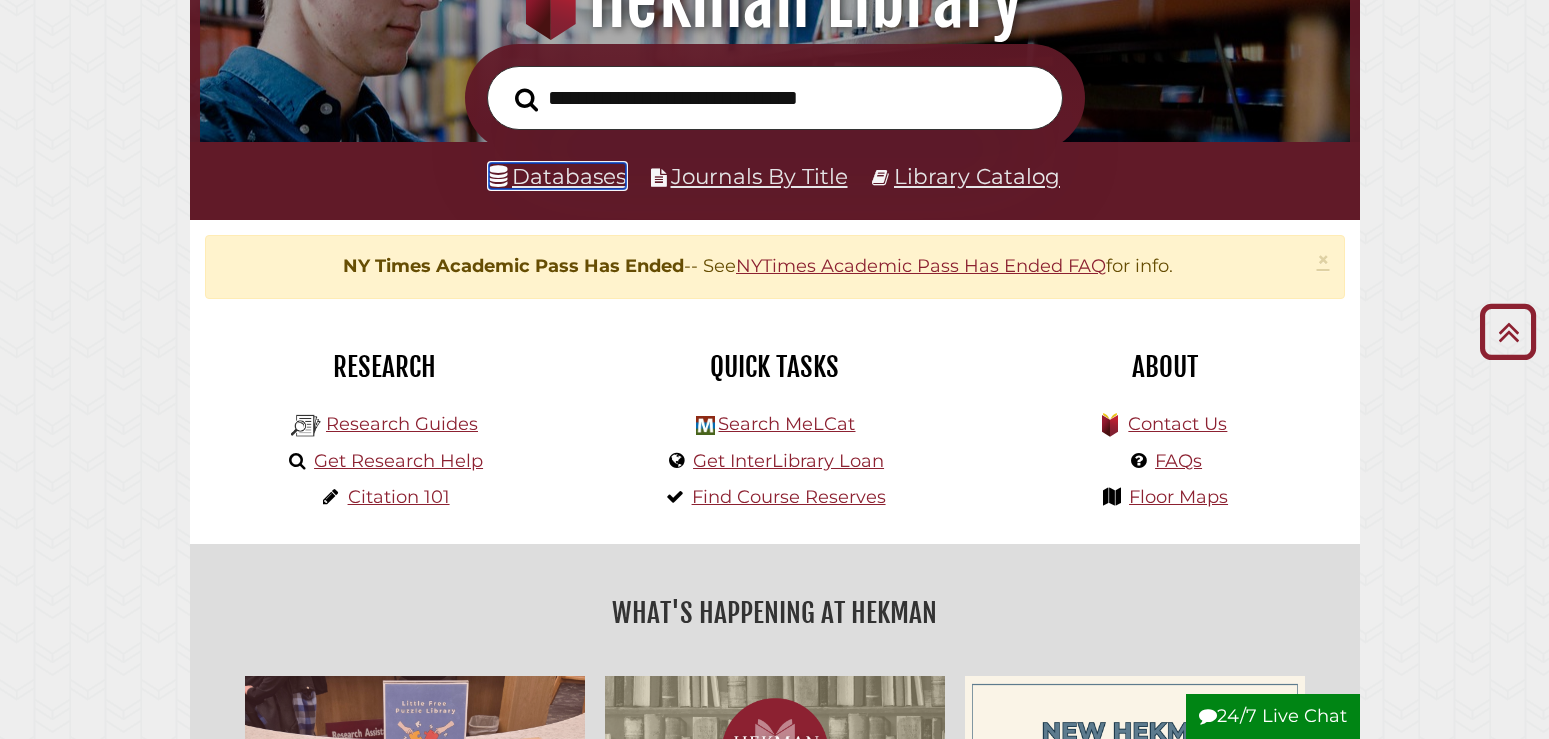 click on "Databases" at bounding box center [557, 176] 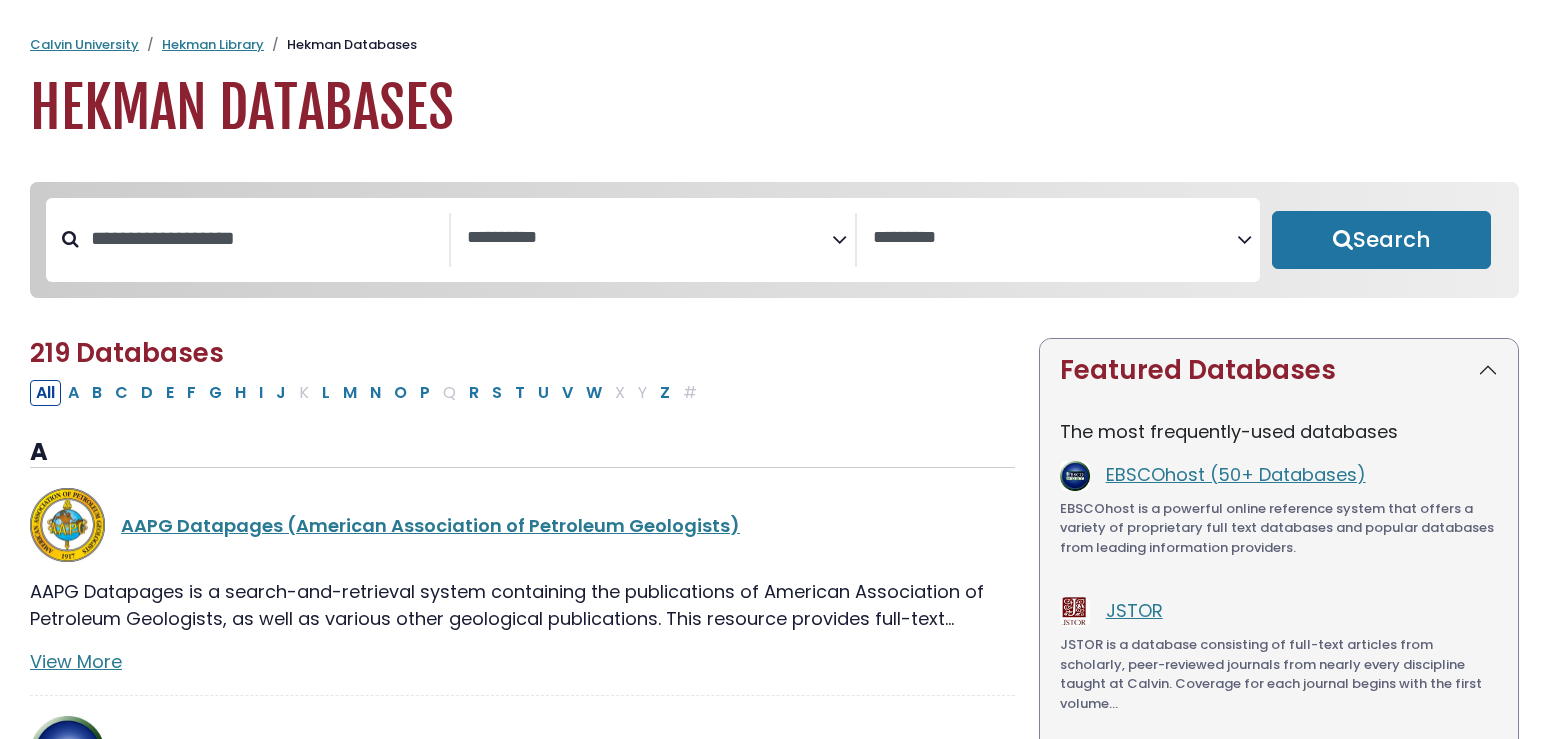 select 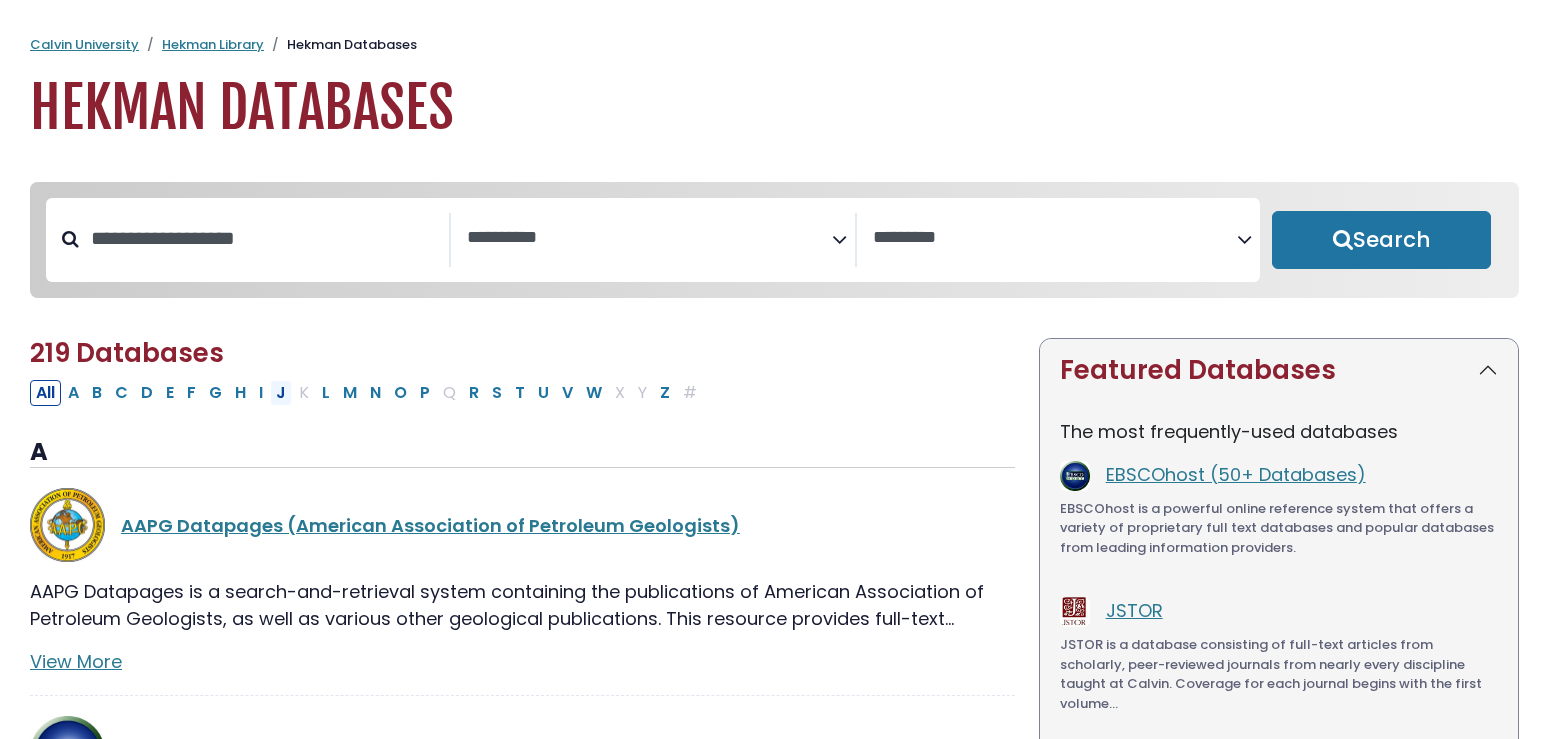 scroll, scrollTop: 0, scrollLeft: 0, axis: both 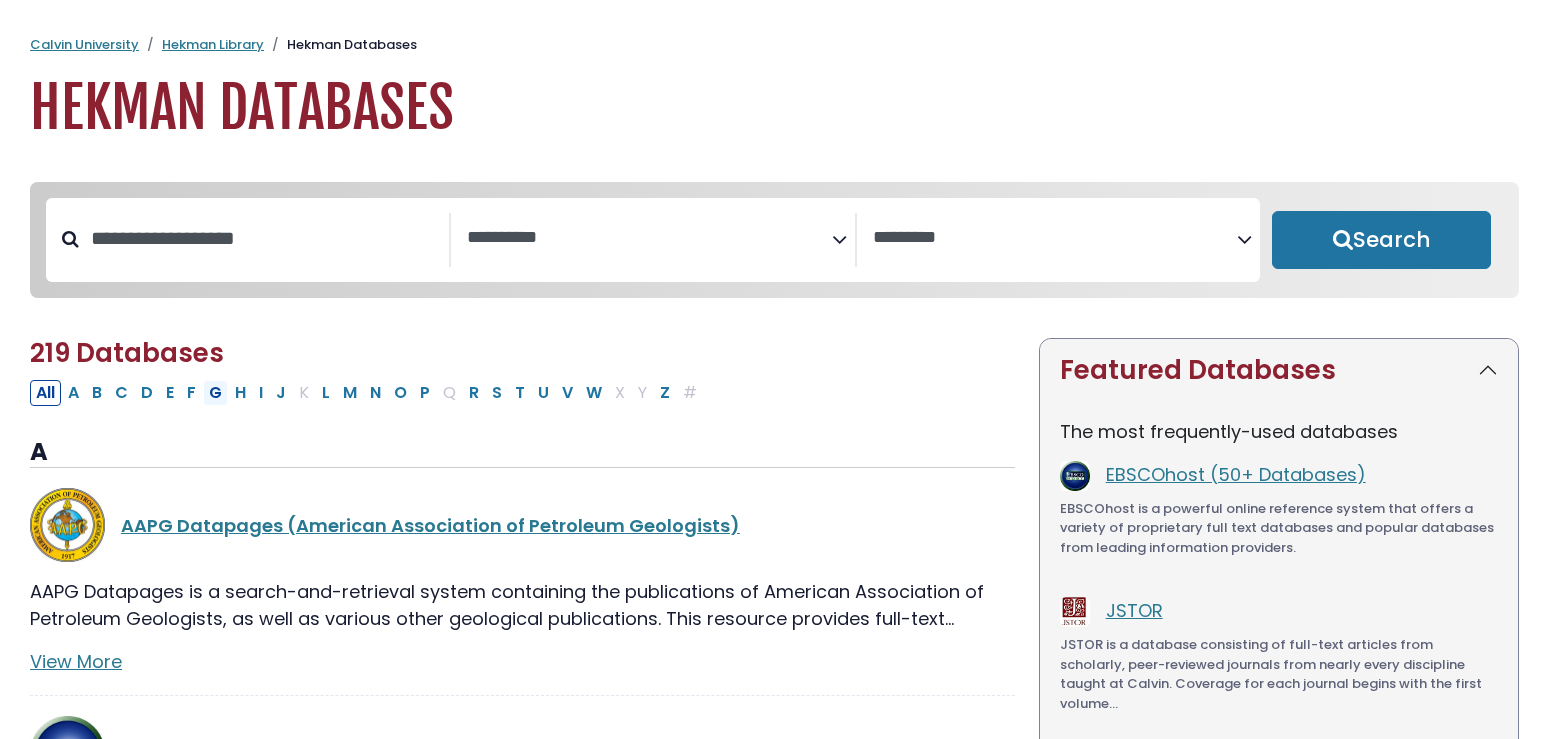 click on "G" at bounding box center [215, 393] 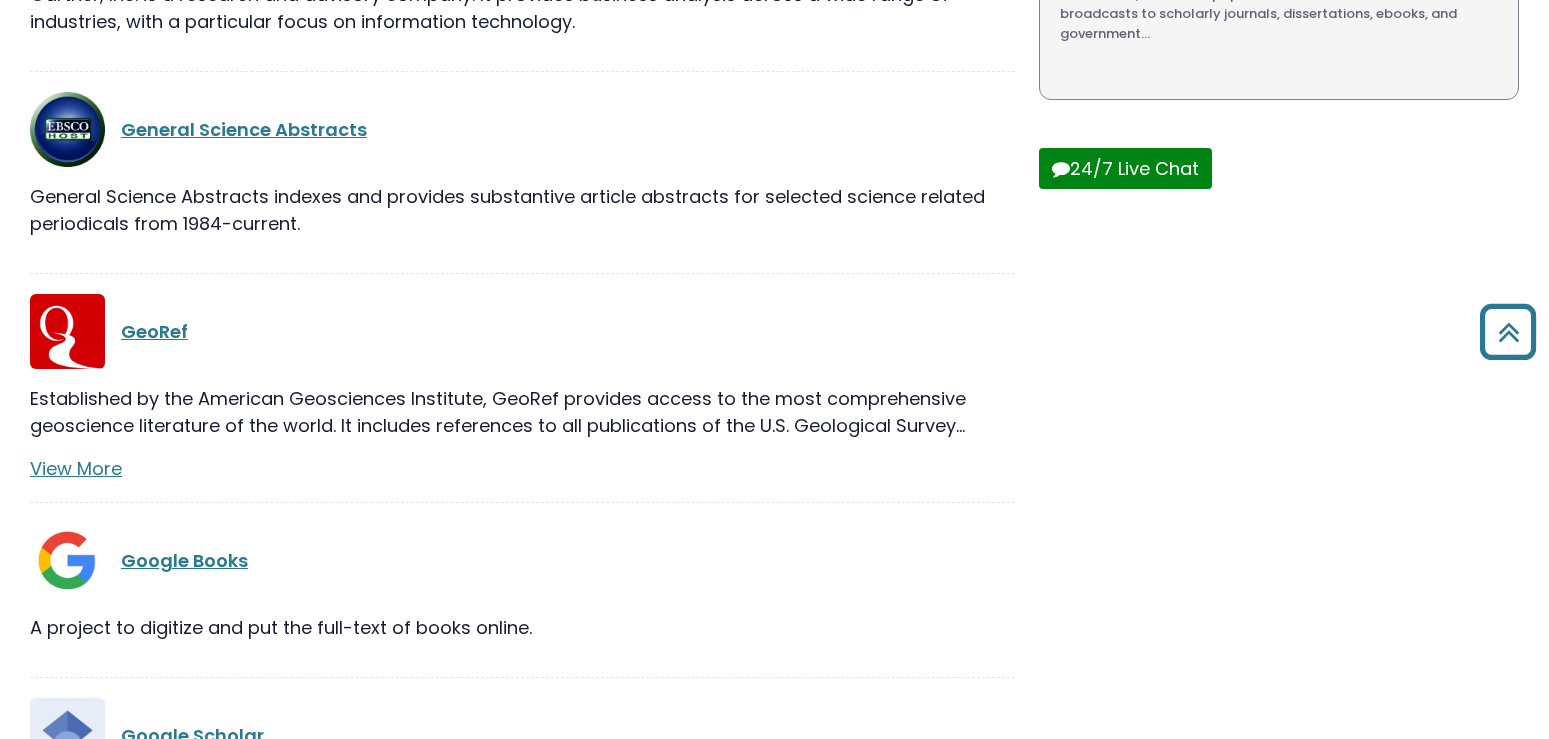 scroll, scrollTop: 918, scrollLeft: 0, axis: vertical 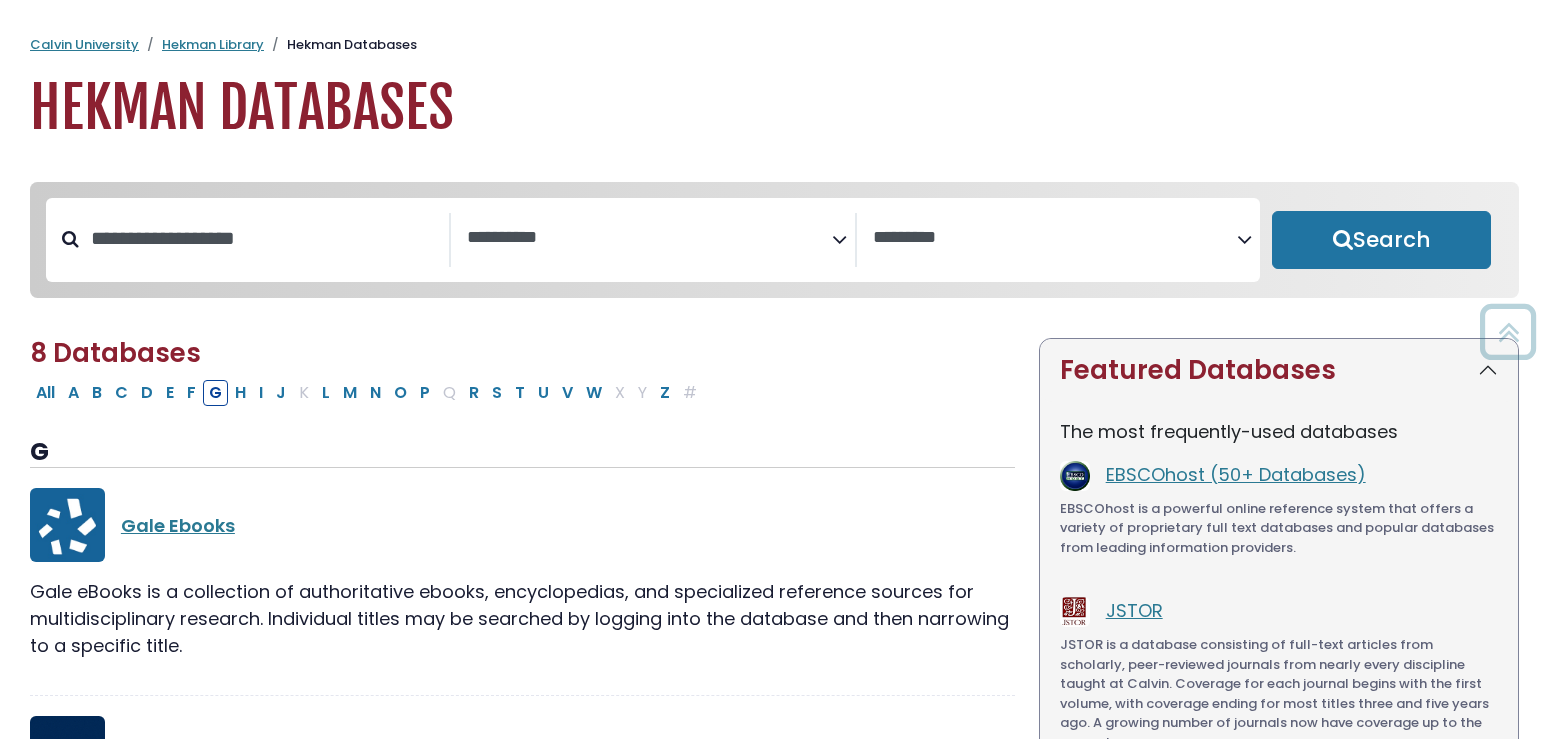 select 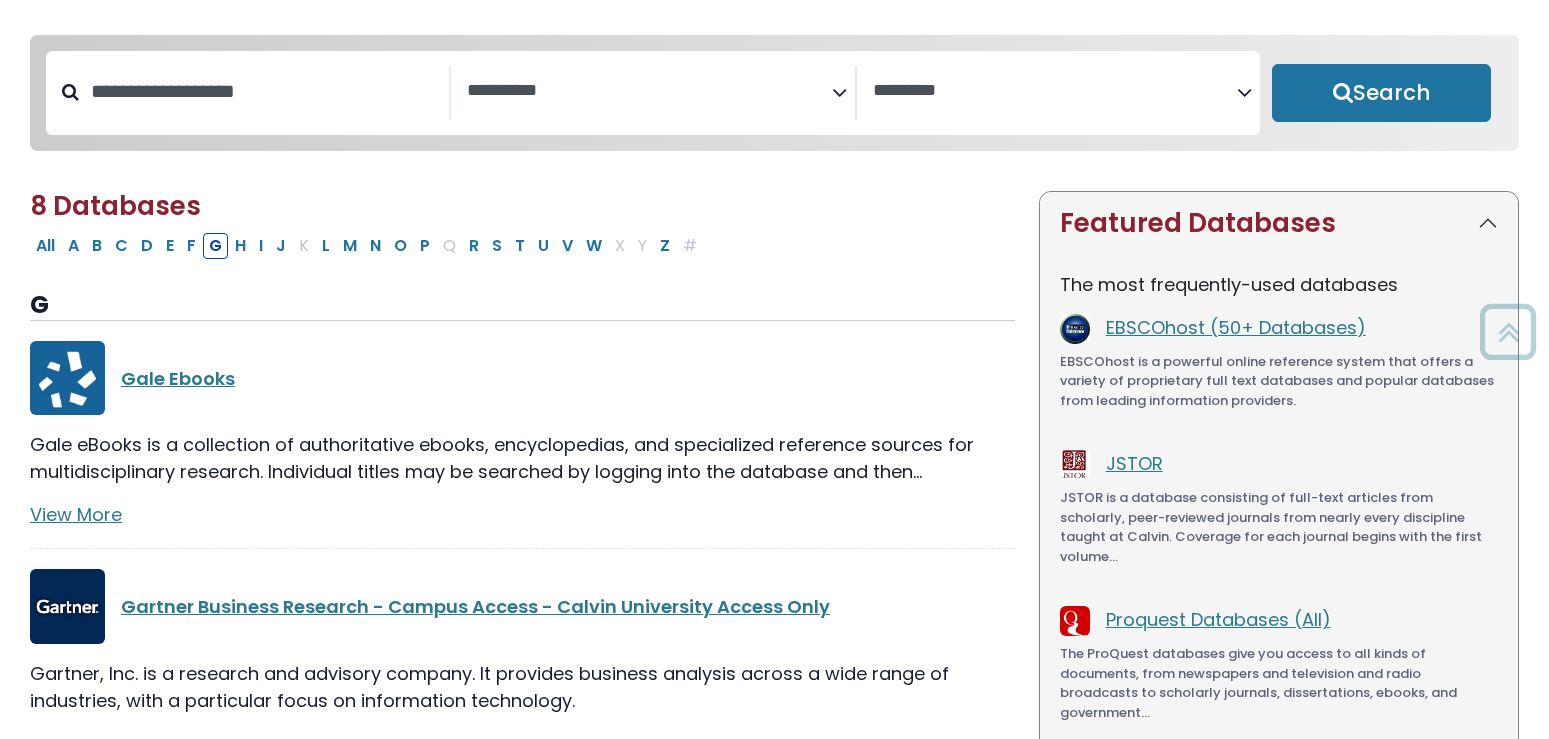 scroll, scrollTop: 110, scrollLeft: 0, axis: vertical 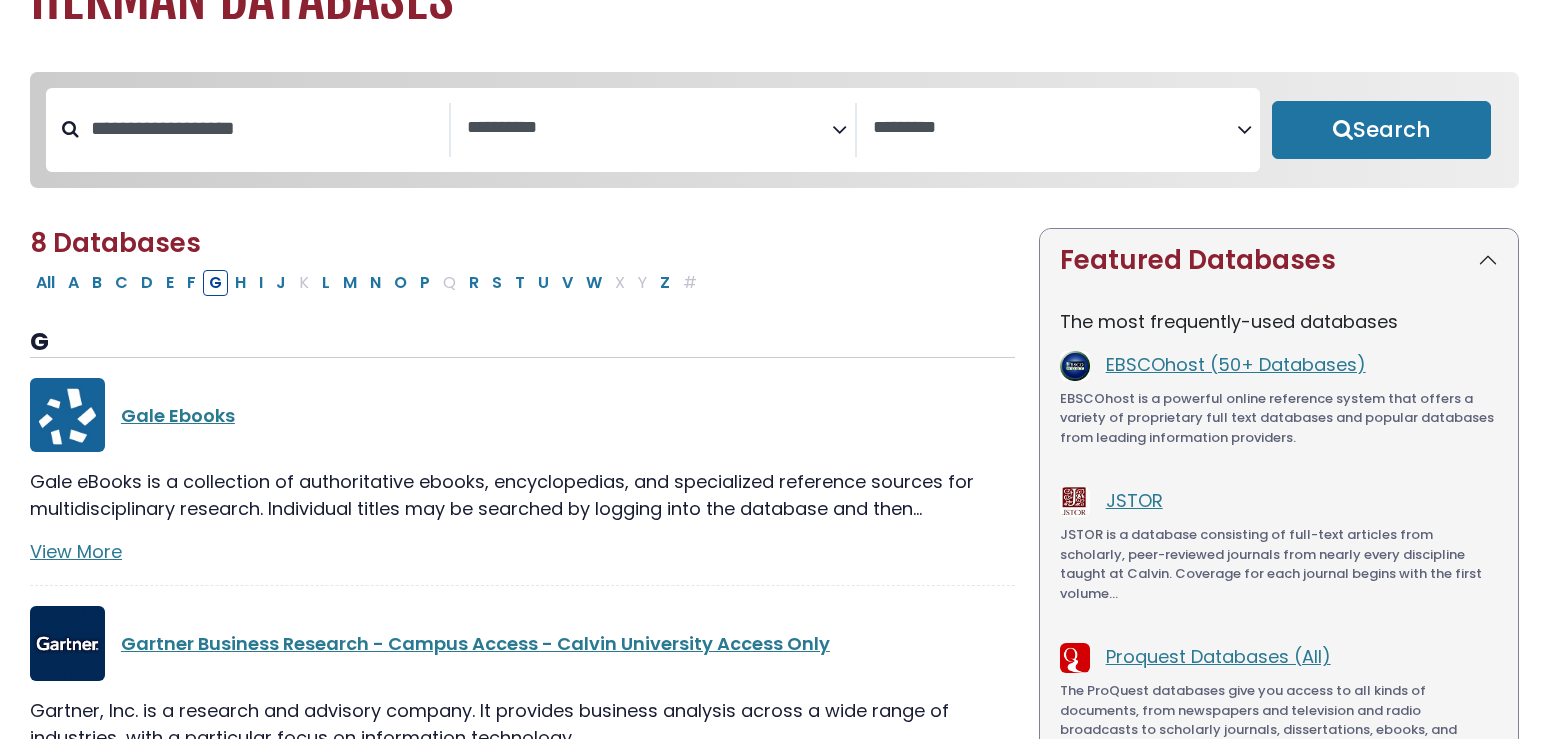 click at bounding box center (649, 130) 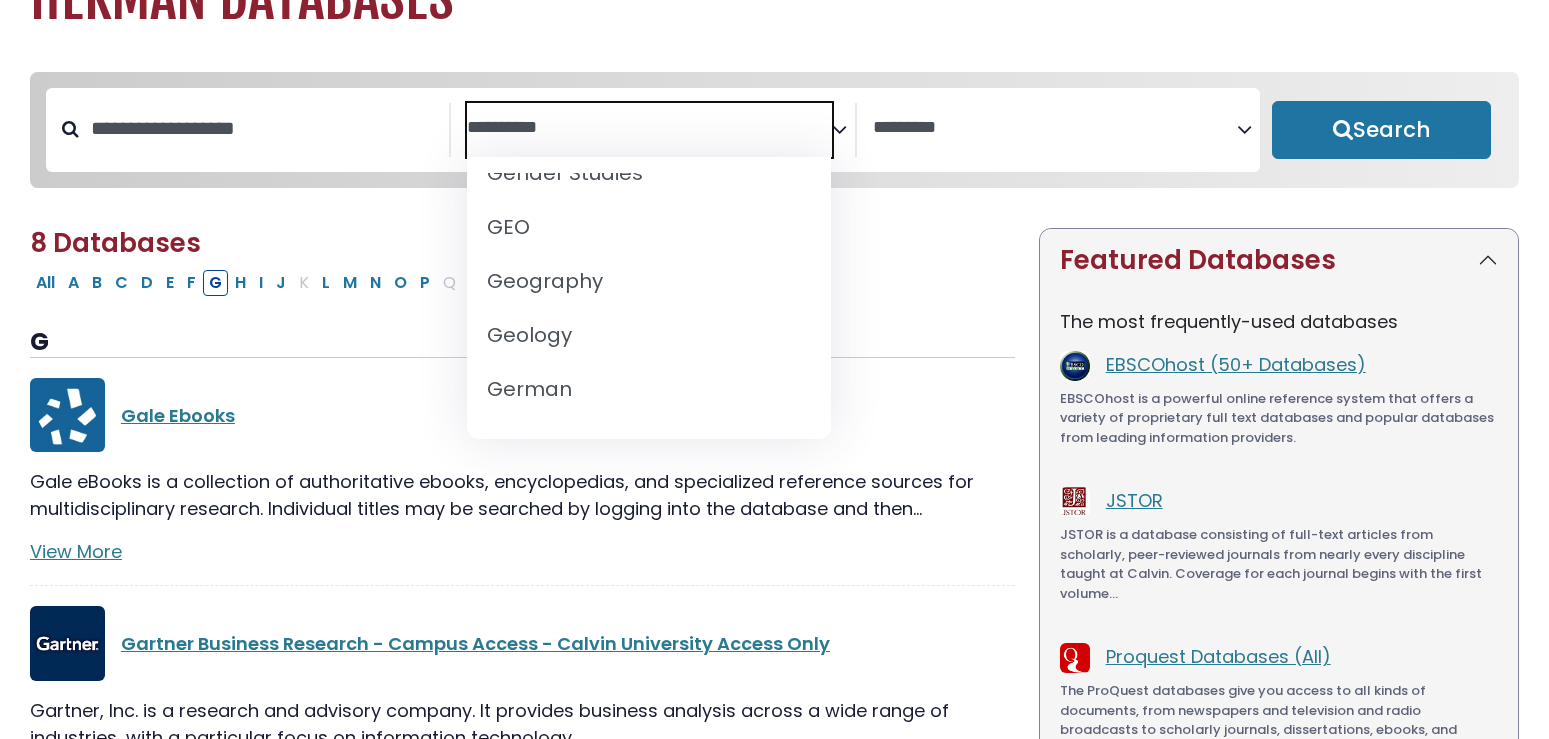 scroll, scrollTop: 1008, scrollLeft: 0, axis: vertical 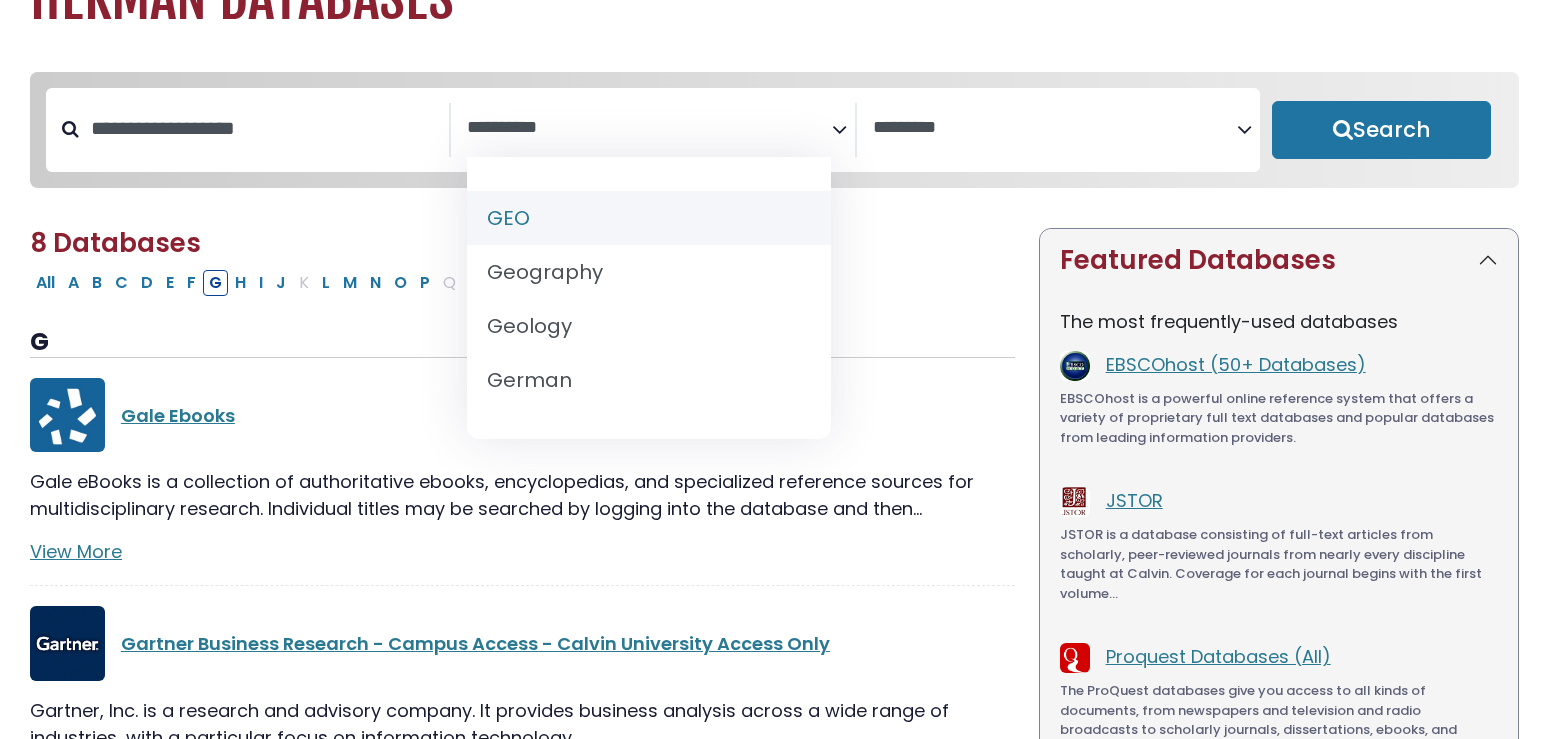 select on "*****" 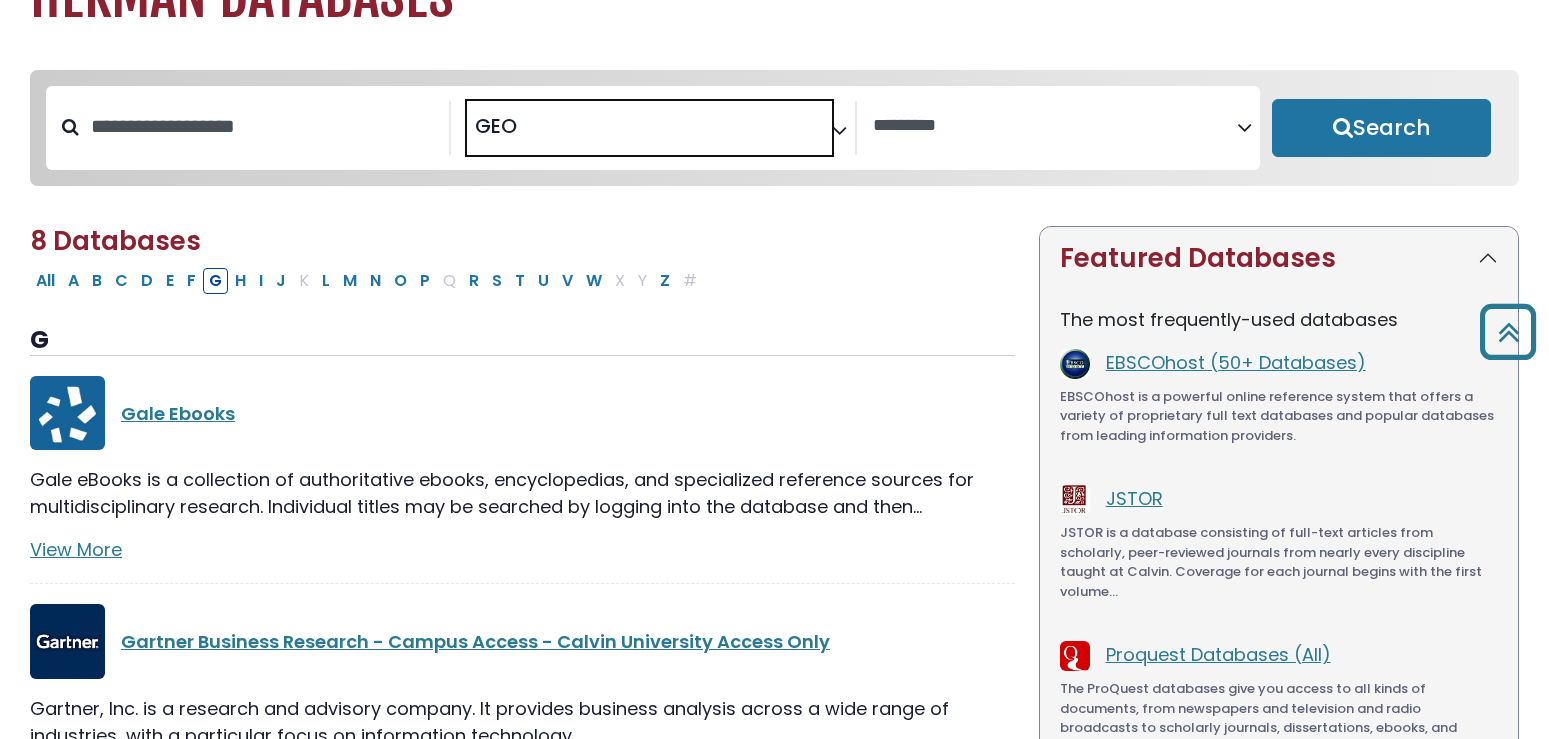 scroll, scrollTop: 110, scrollLeft: 0, axis: vertical 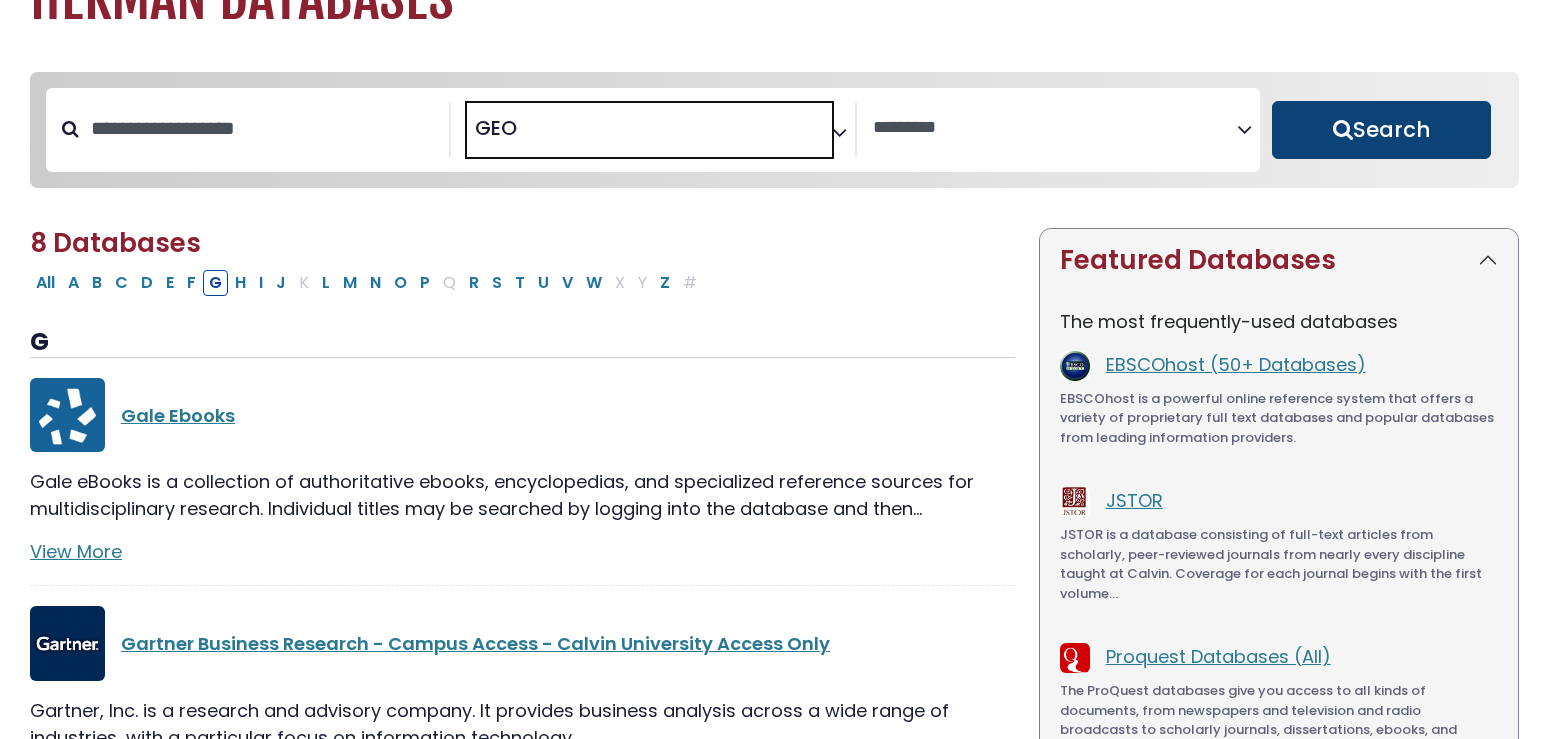 click on "Search" at bounding box center [1381, 130] 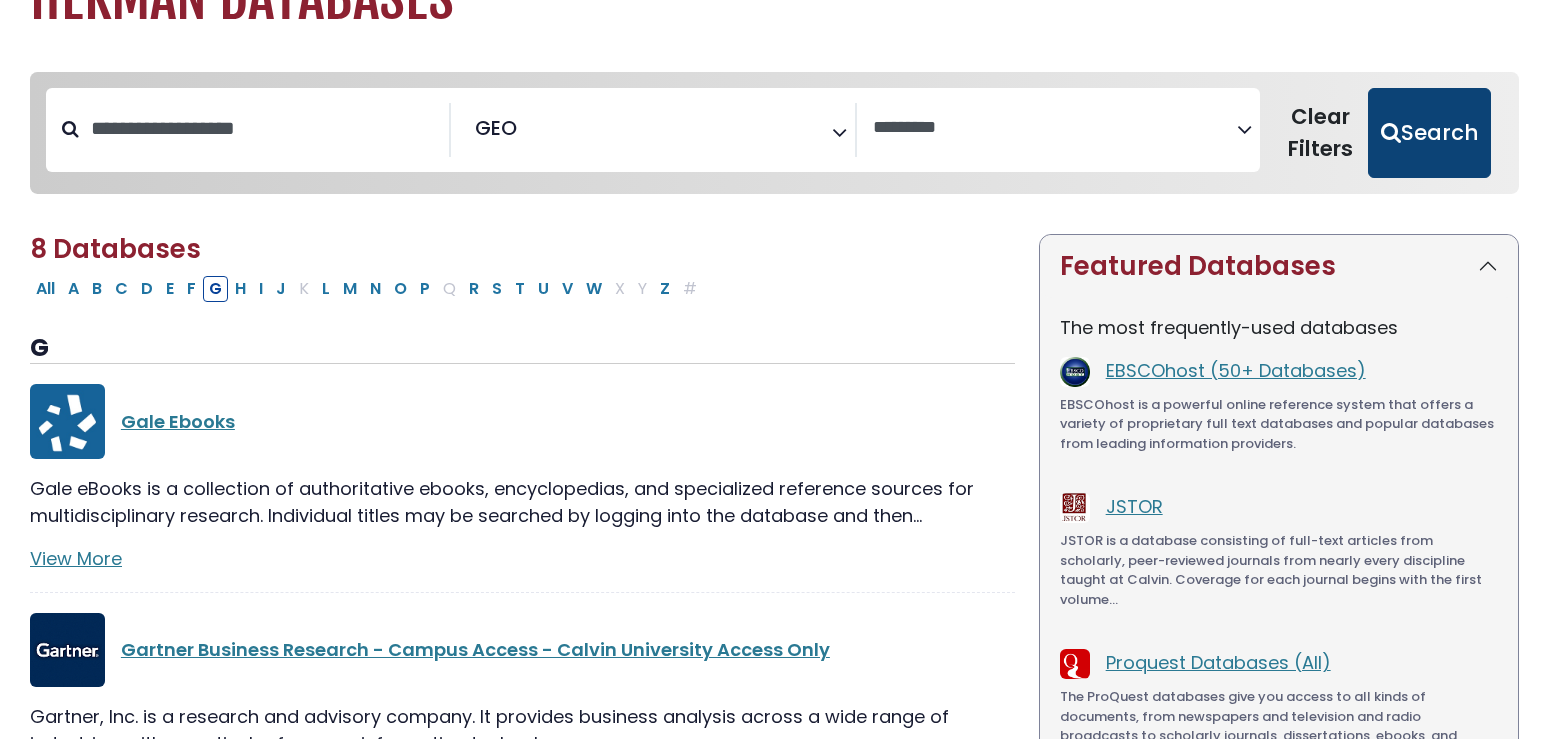 select 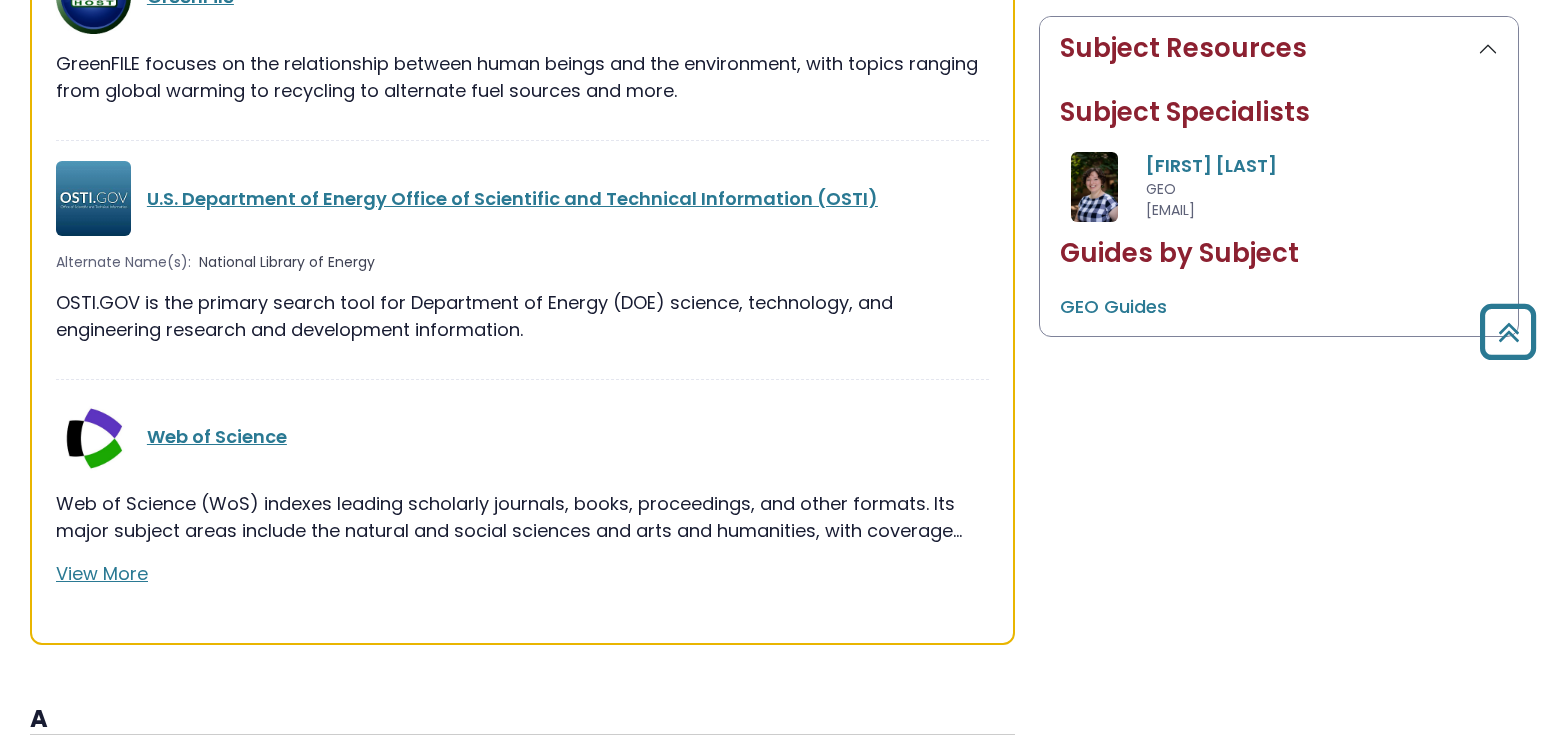 scroll, scrollTop: 1130, scrollLeft: 0, axis: vertical 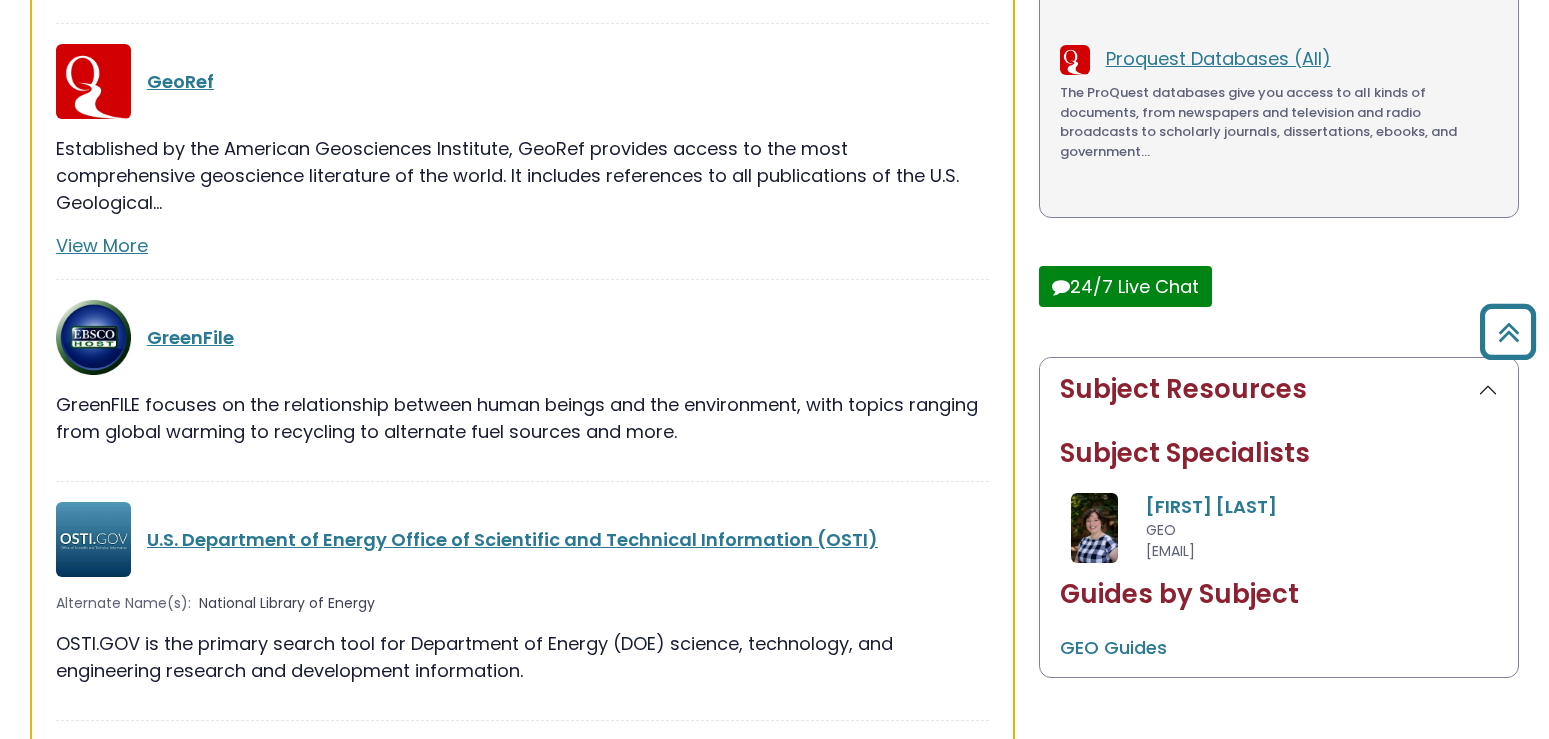 click on "[FIRST] [LAST]" at bounding box center [1211, 506] 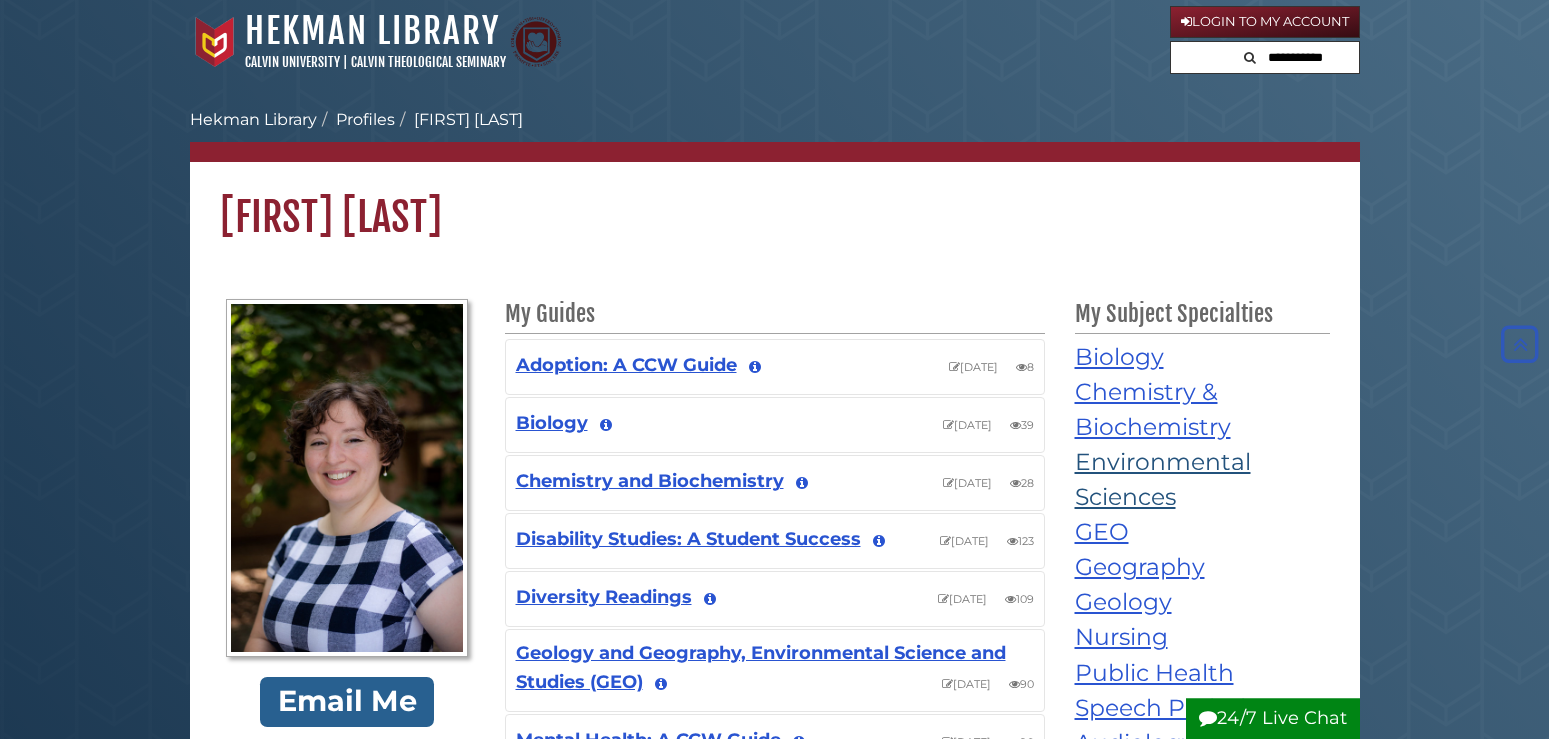 scroll, scrollTop: 0, scrollLeft: 0, axis: both 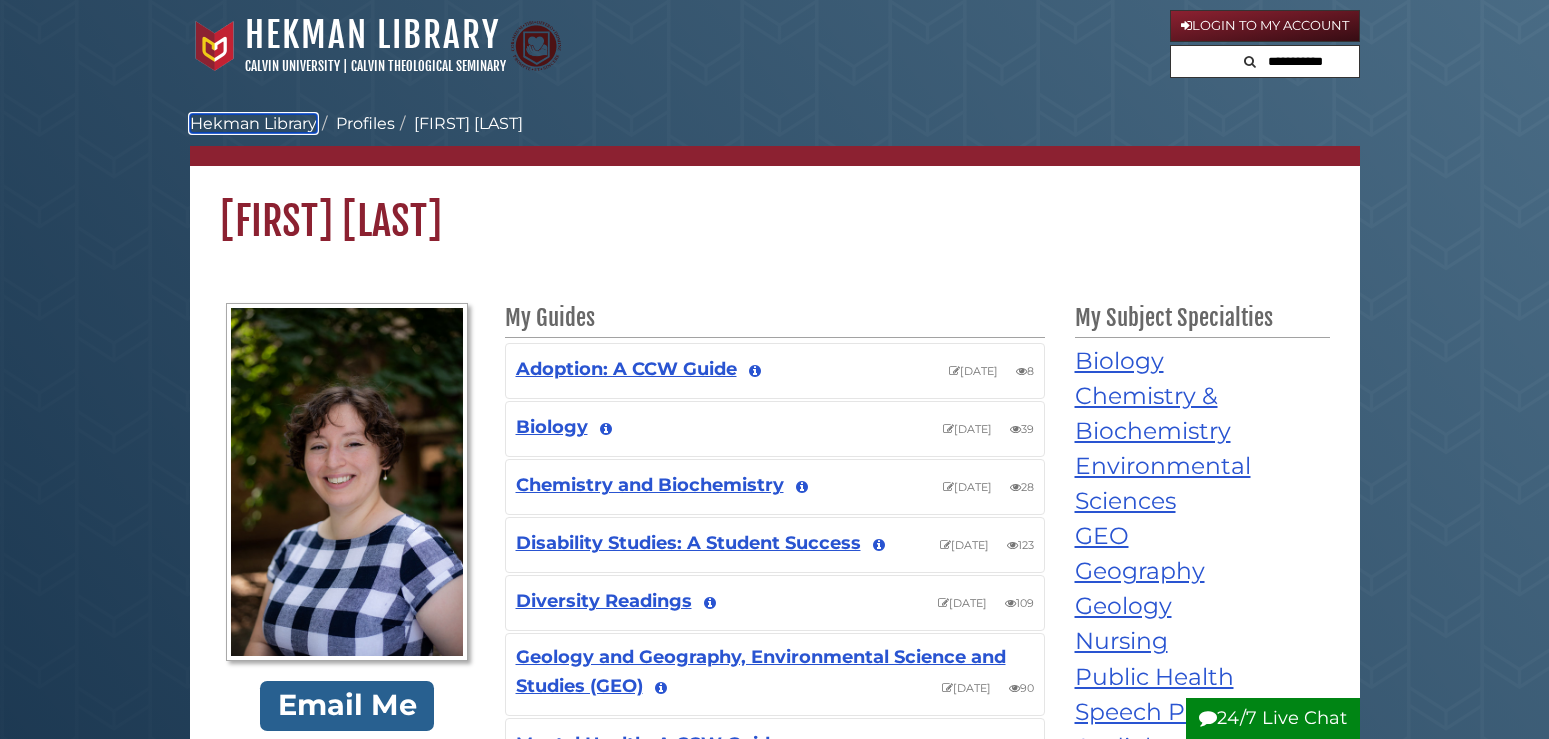 click on "Hekman Library" at bounding box center [253, 123] 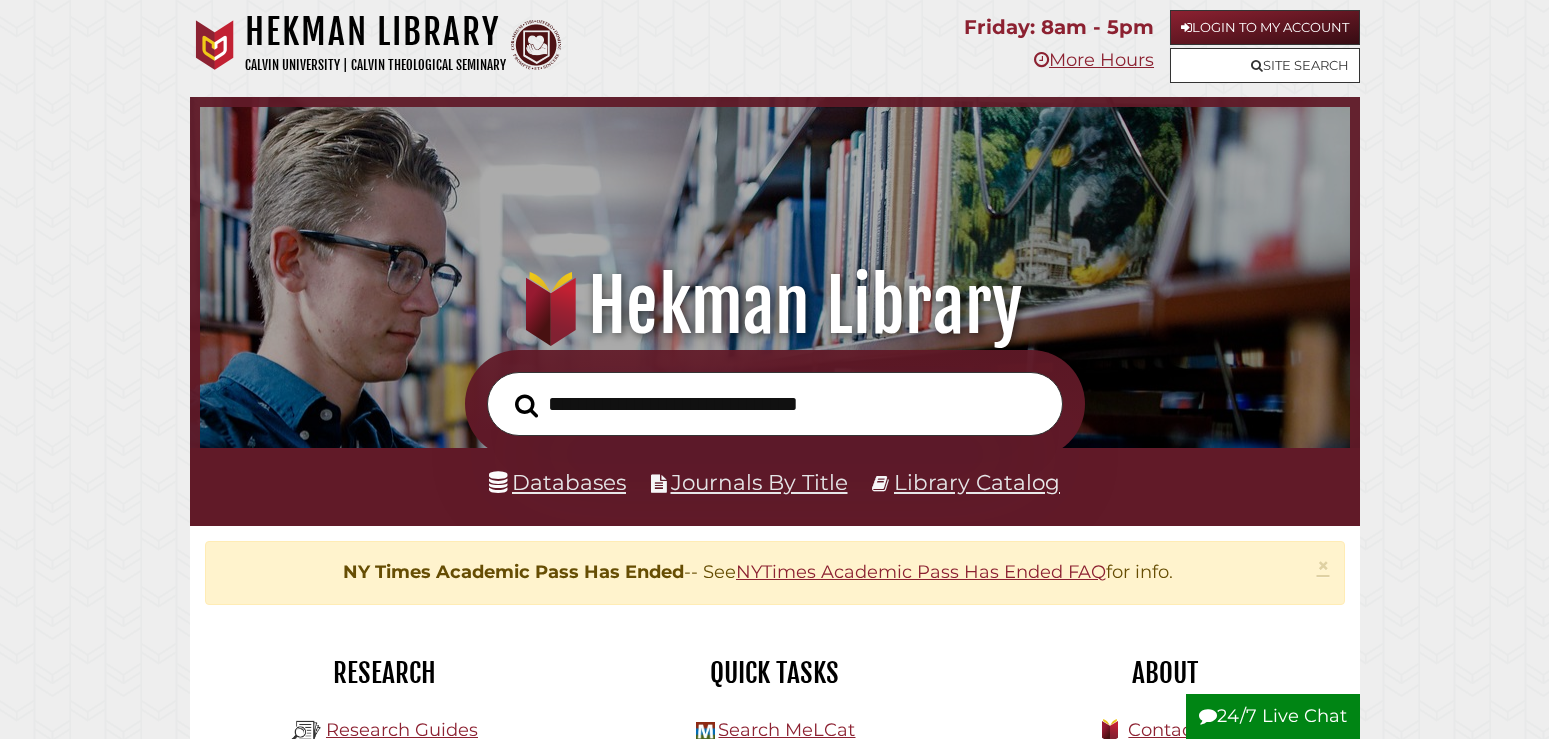 scroll, scrollTop: 217, scrollLeft: 0, axis: vertical 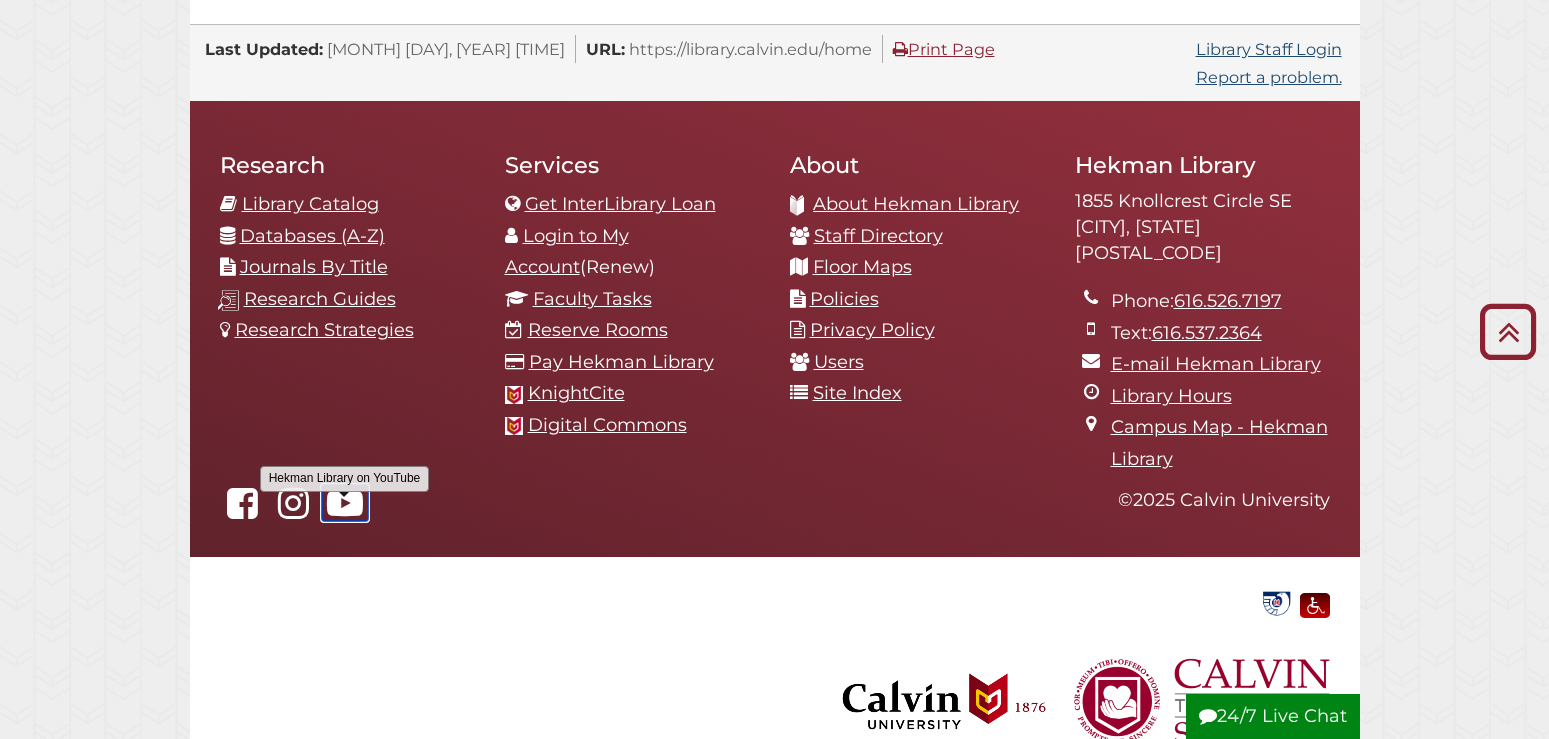 click at bounding box center [345, 503] 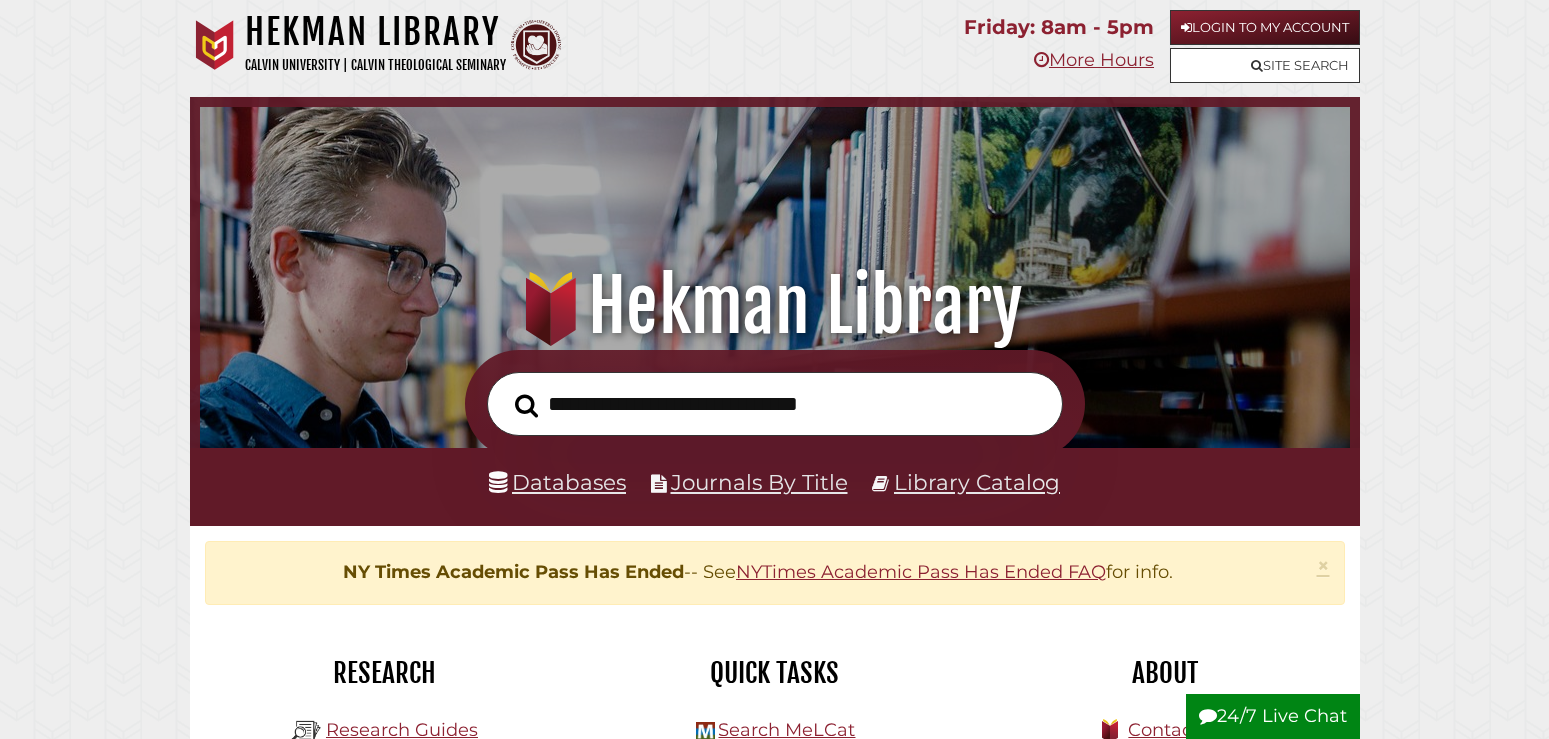scroll, scrollTop: 0, scrollLeft: 0, axis: both 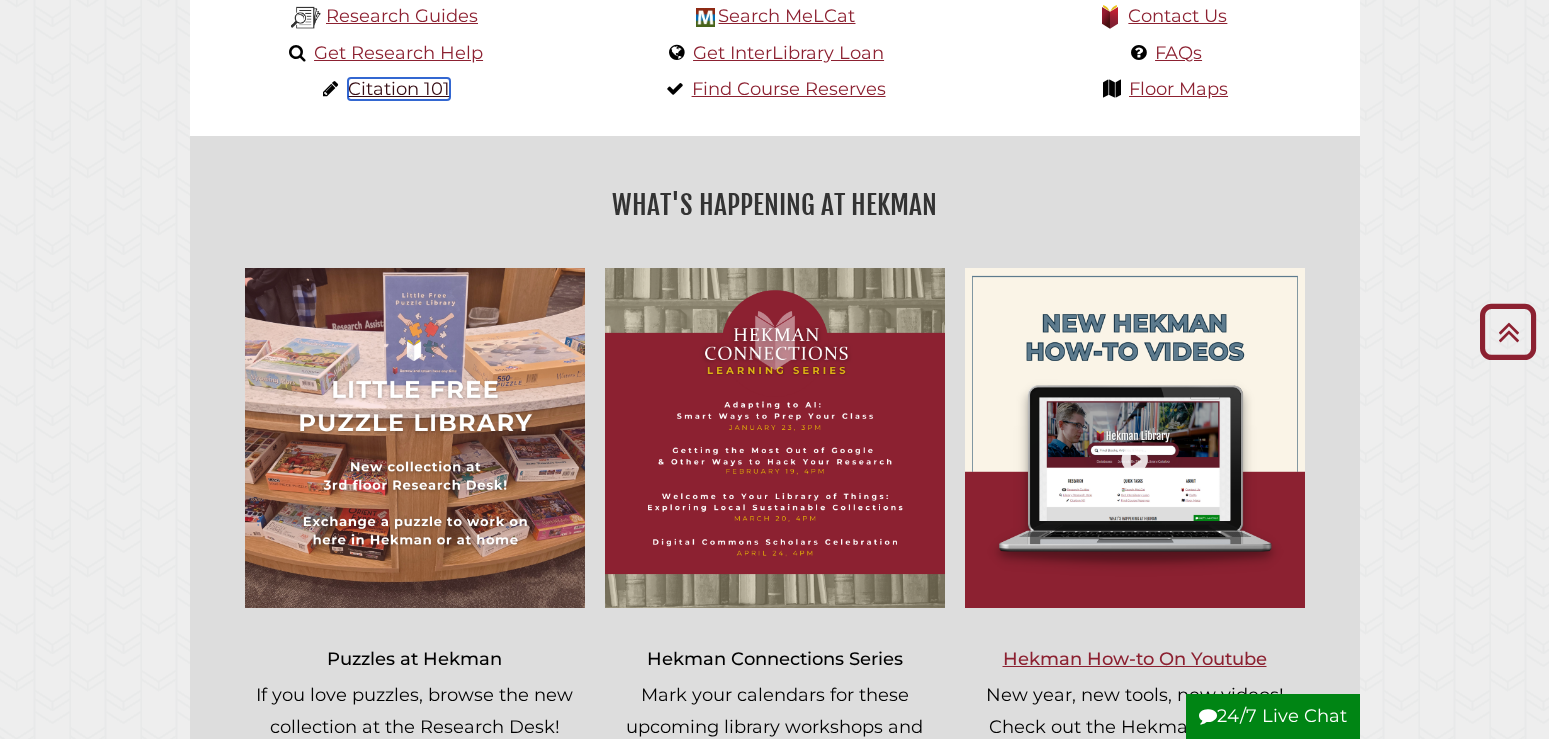 click on "Citation 101" at bounding box center [399, 89] 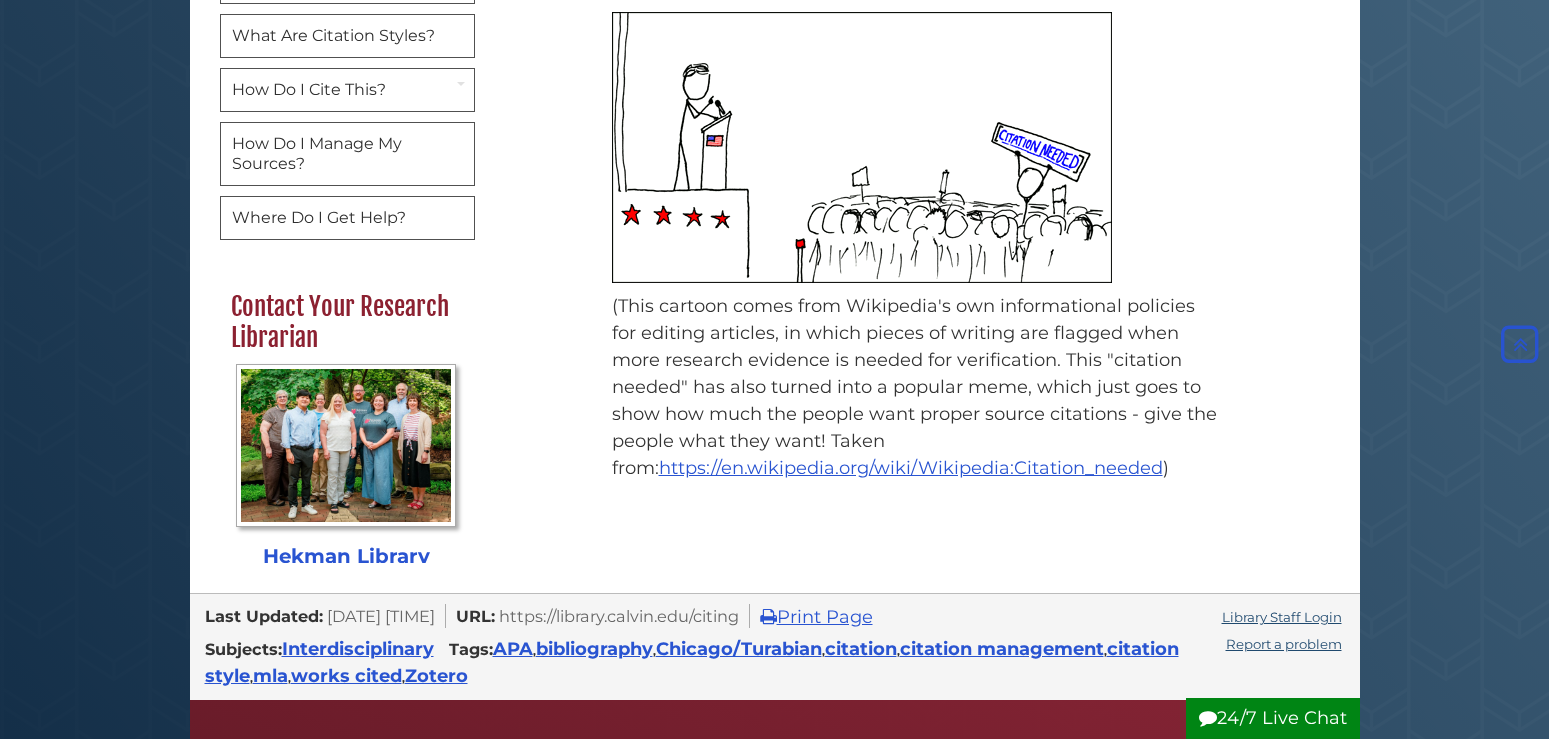 scroll, scrollTop: 510, scrollLeft: 0, axis: vertical 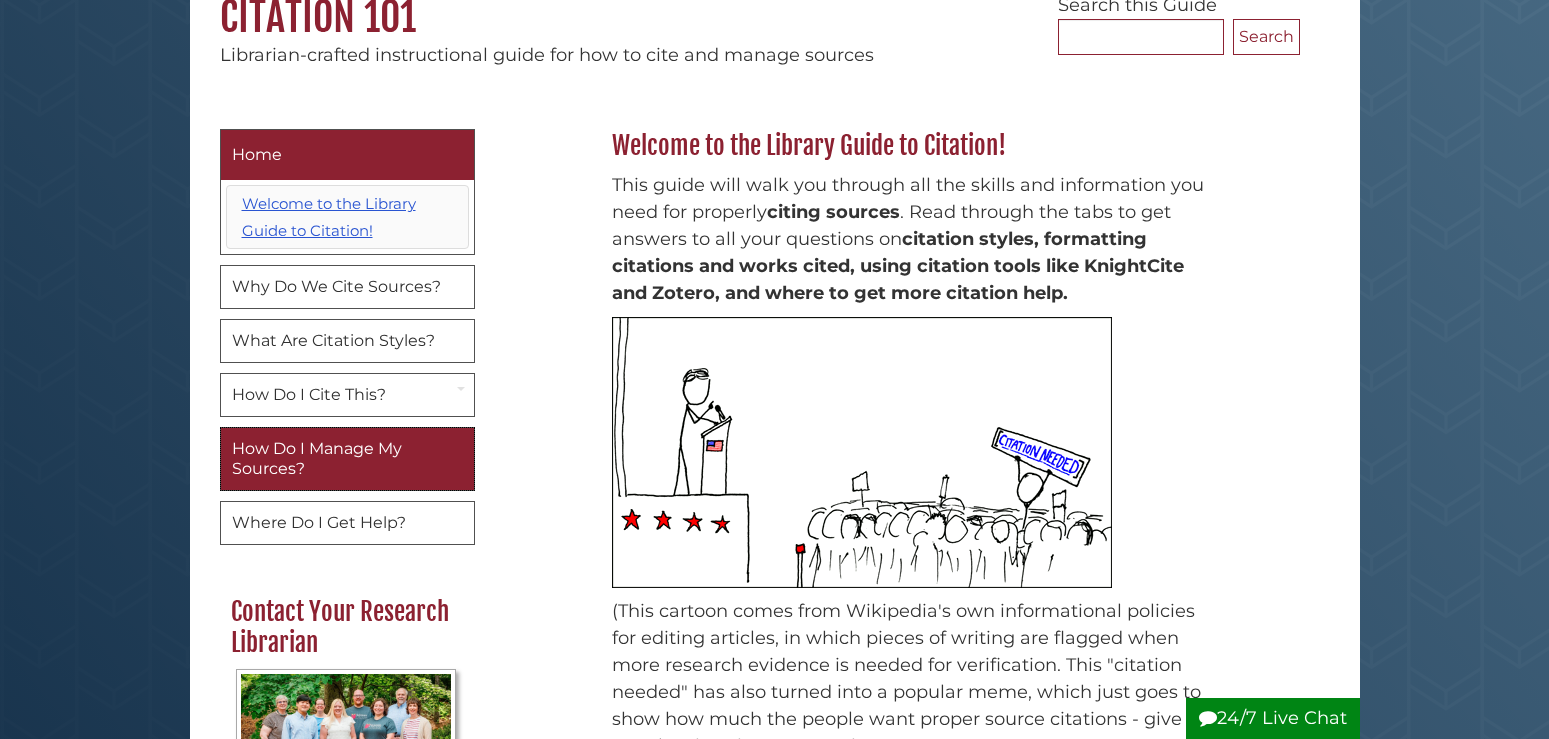 click on "How Do I Manage My Sources?" at bounding box center [347, 459] 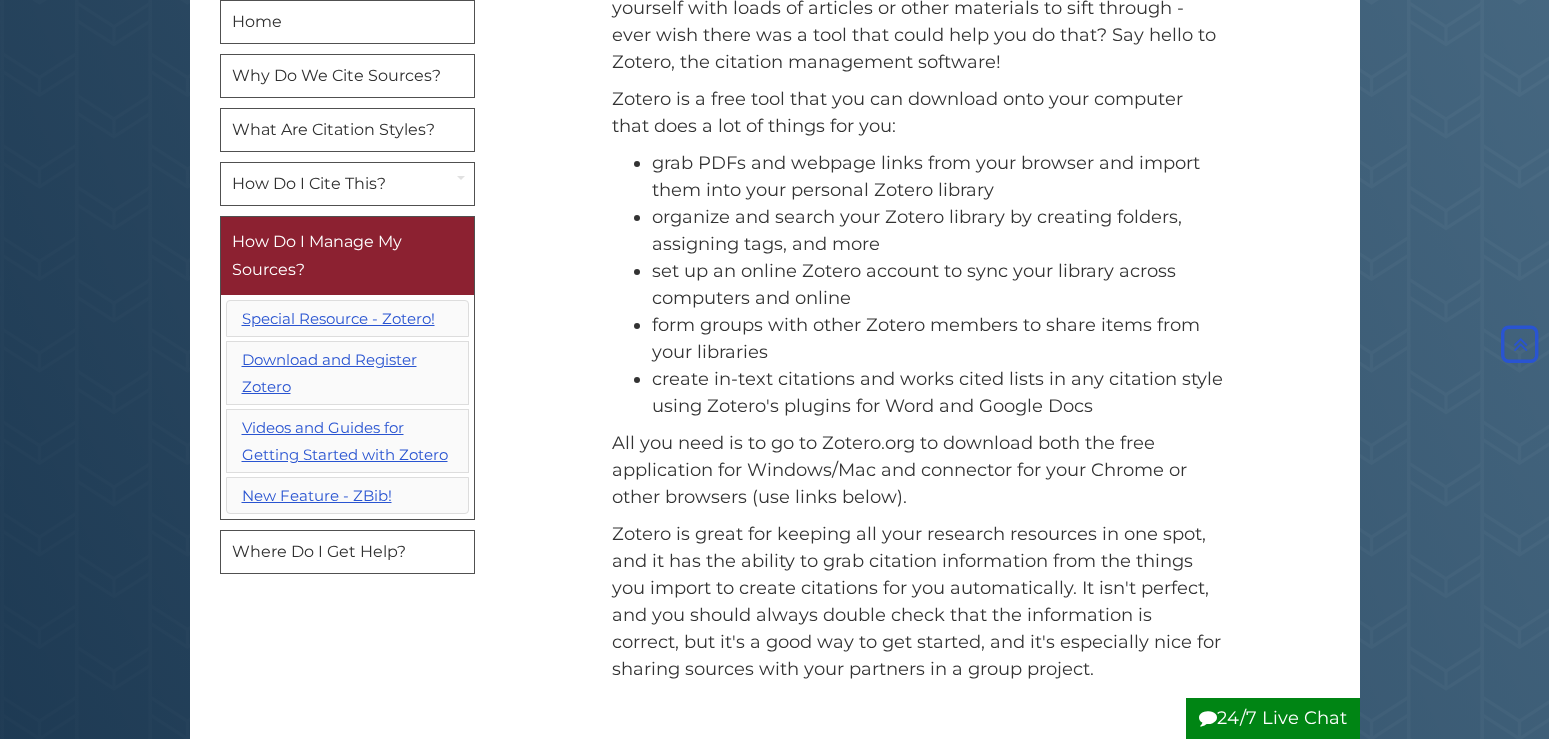 scroll, scrollTop: 0, scrollLeft: 0, axis: both 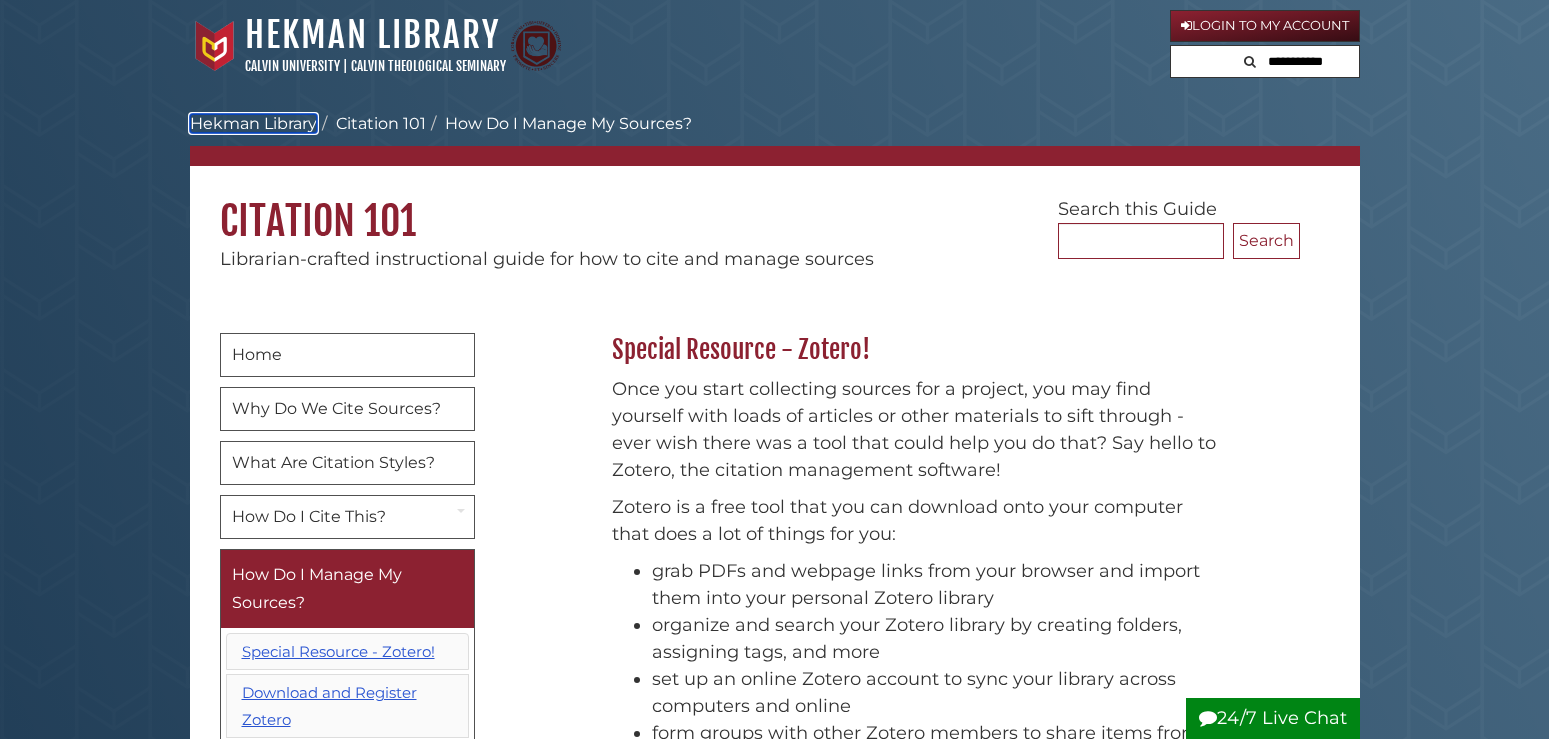 click on "Hekman Library" at bounding box center (253, 123) 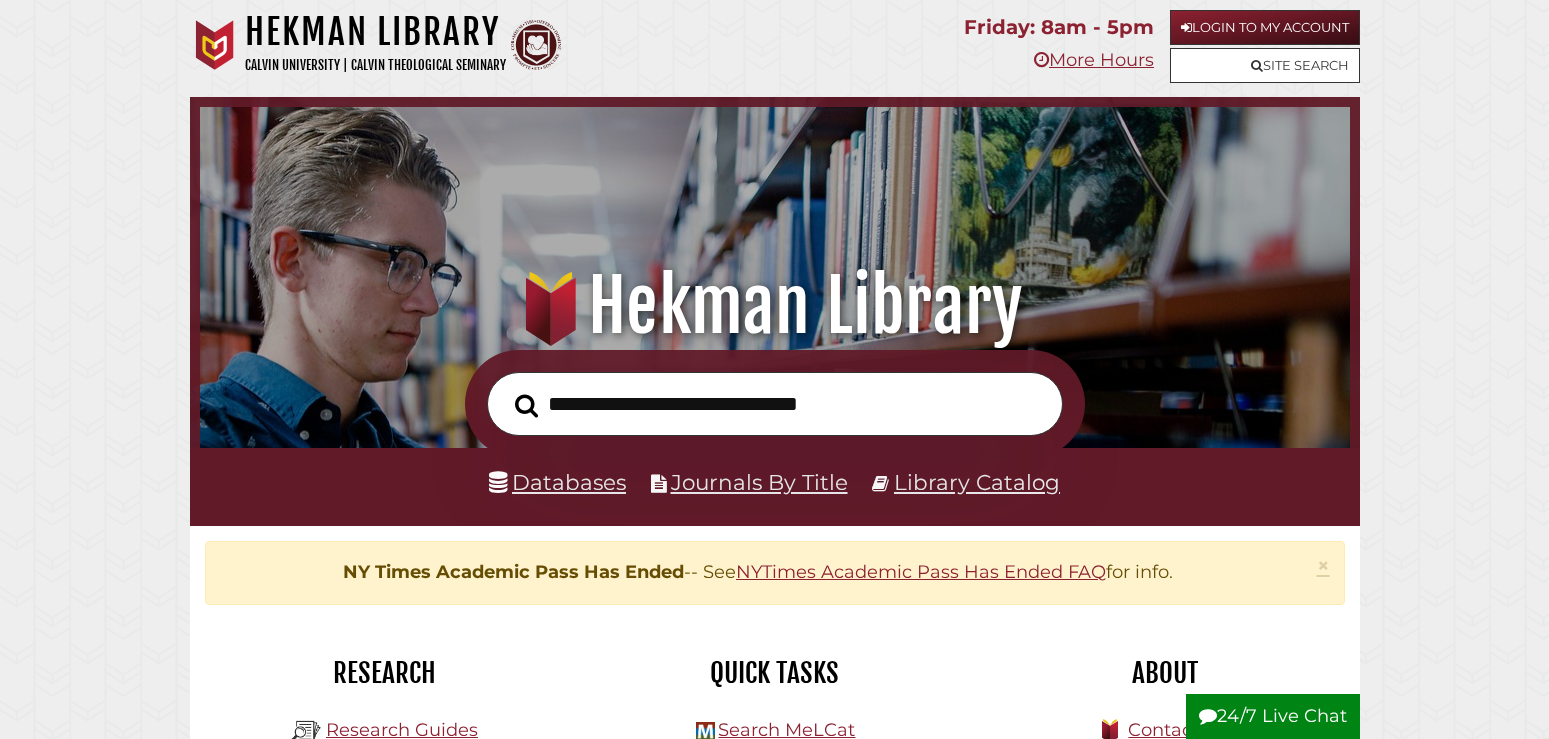 scroll, scrollTop: 0, scrollLeft: 0, axis: both 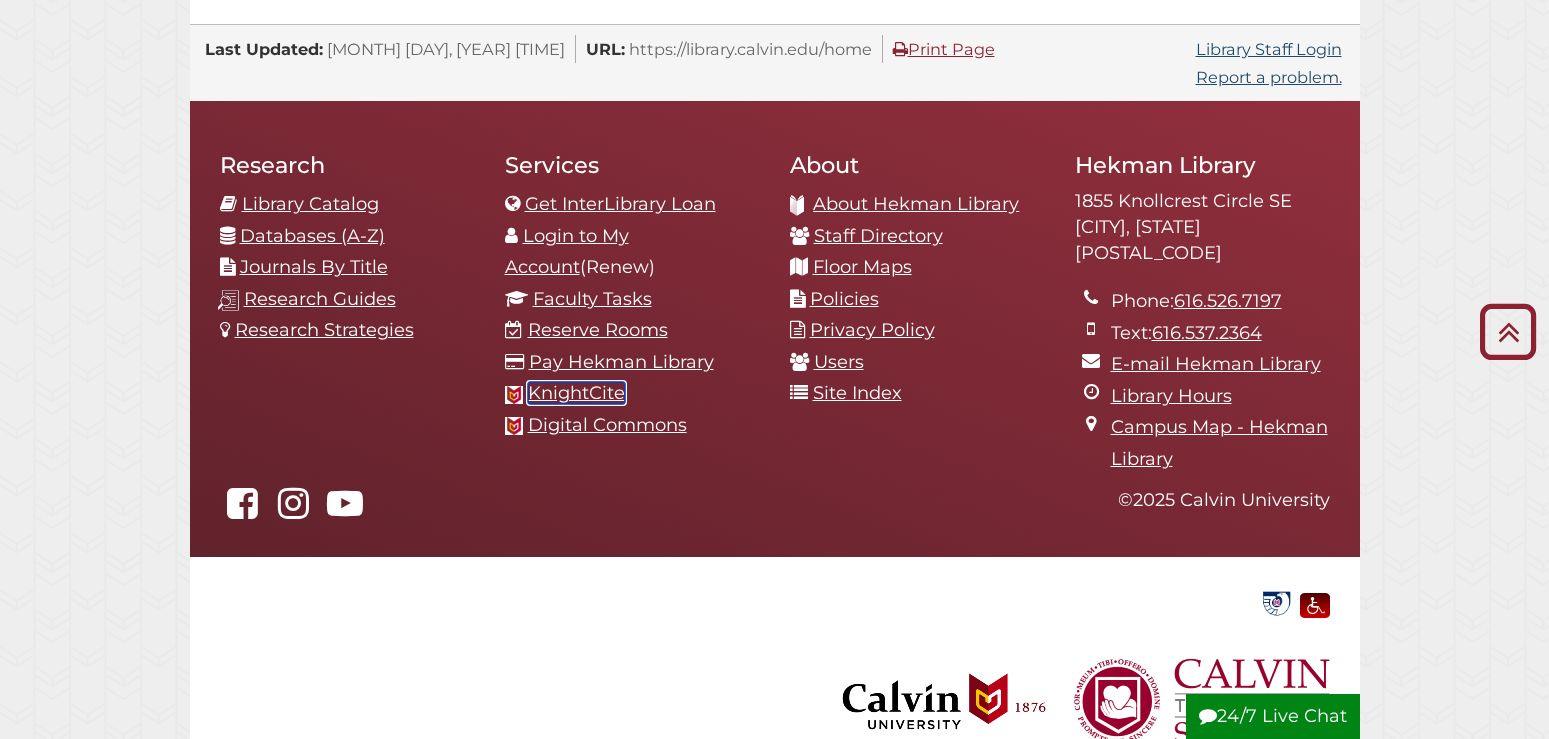 click on "KnightCite" at bounding box center [576, 393] 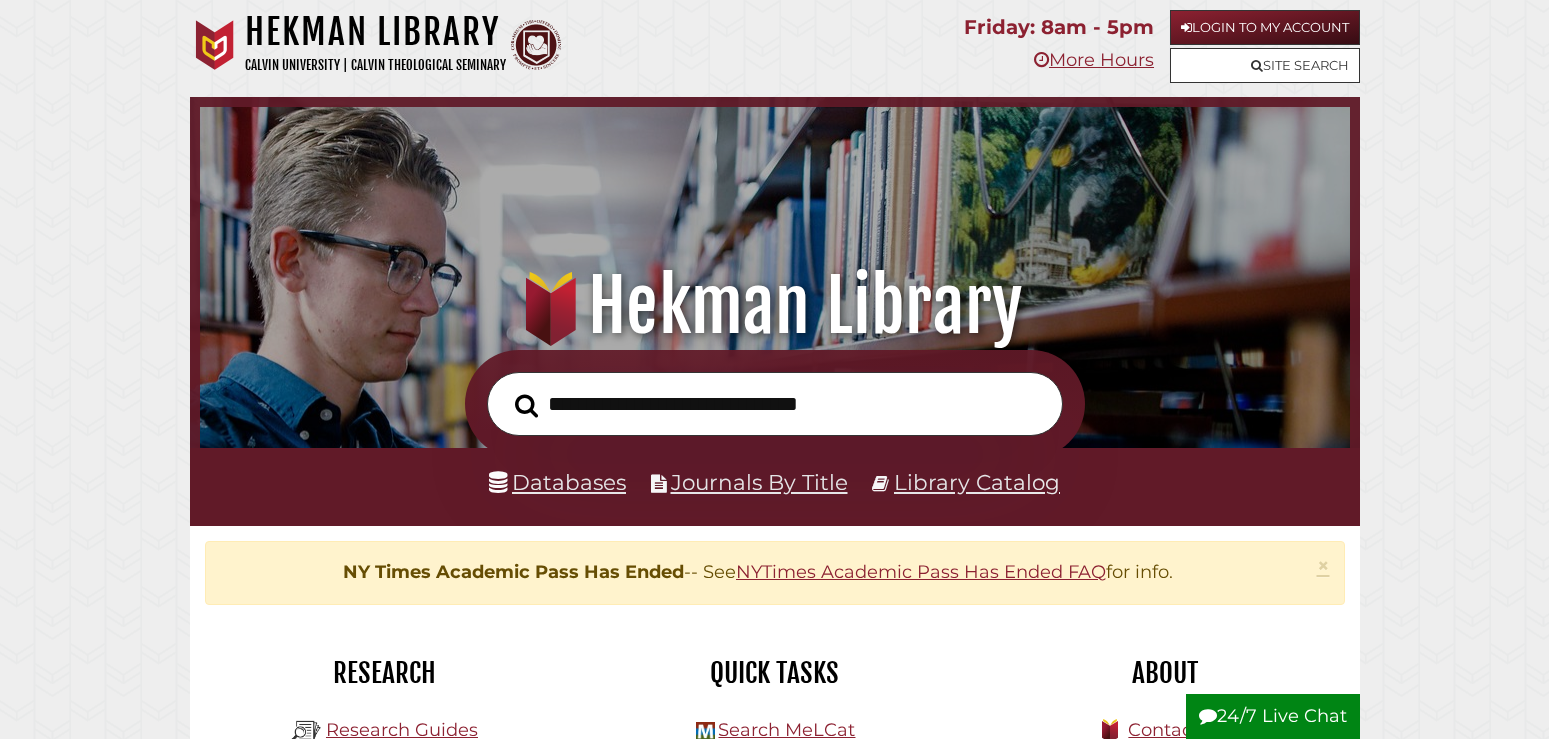 scroll, scrollTop: 0, scrollLeft: 0, axis: both 